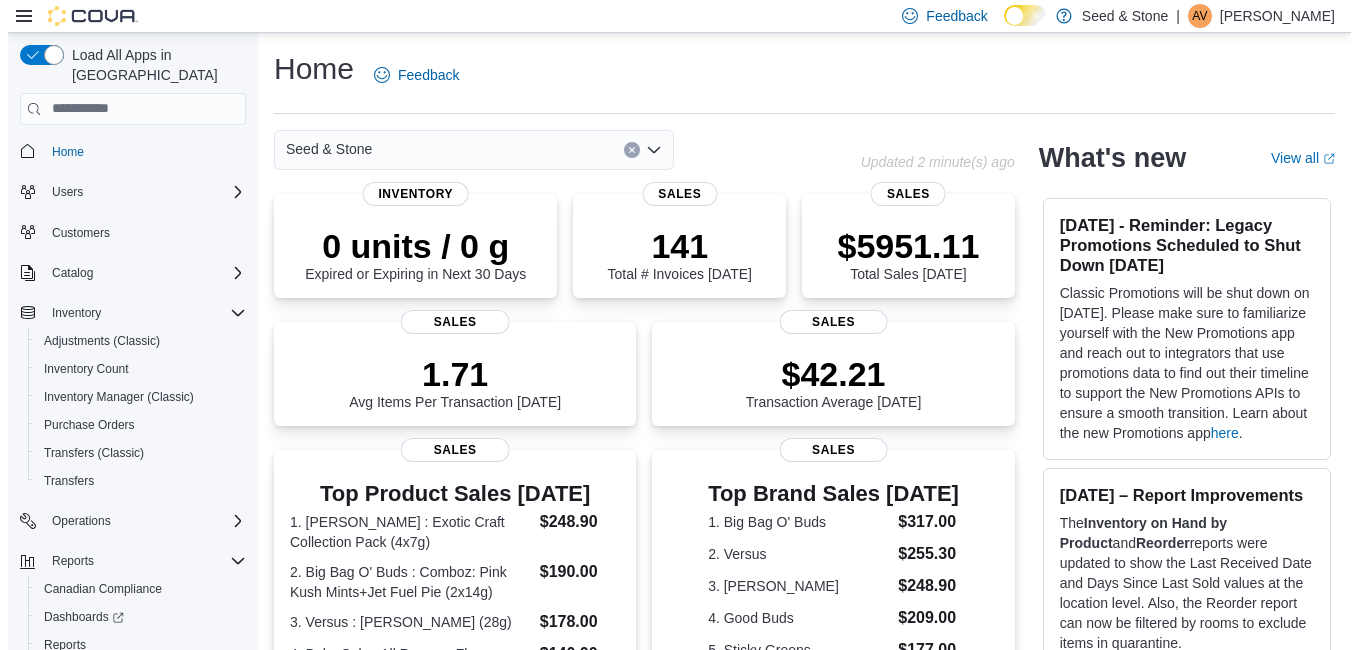 scroll, scrollTop: 0, scrollLeft: 0, axis: both 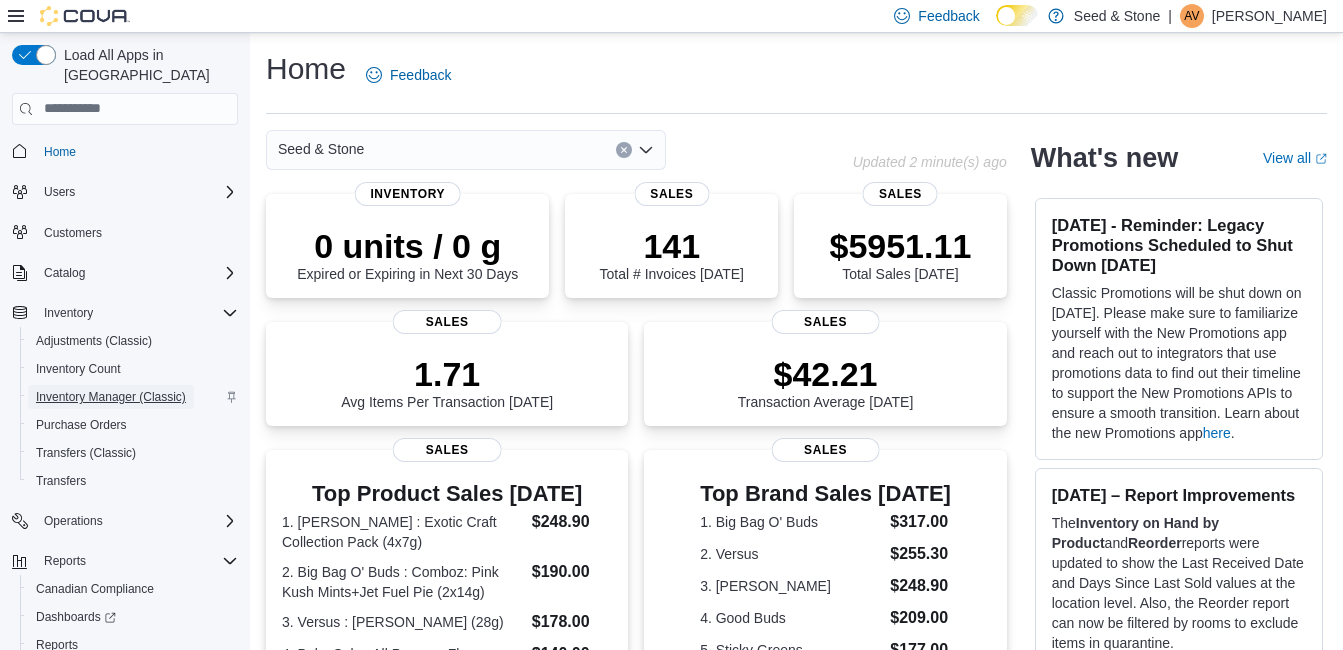 click on "Inventory Manager (Classic)" at bounding box center (111, 397) 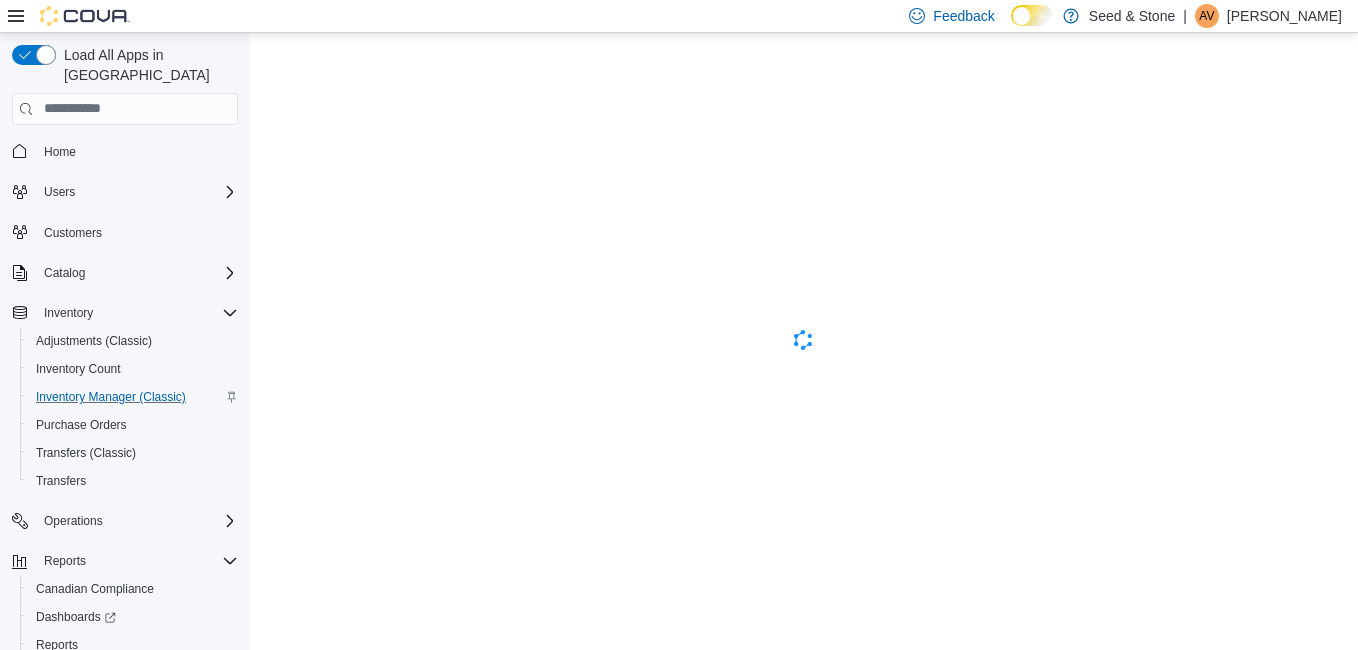 scroll, scrollTop: 0, scrollLeft: 0, axis: both 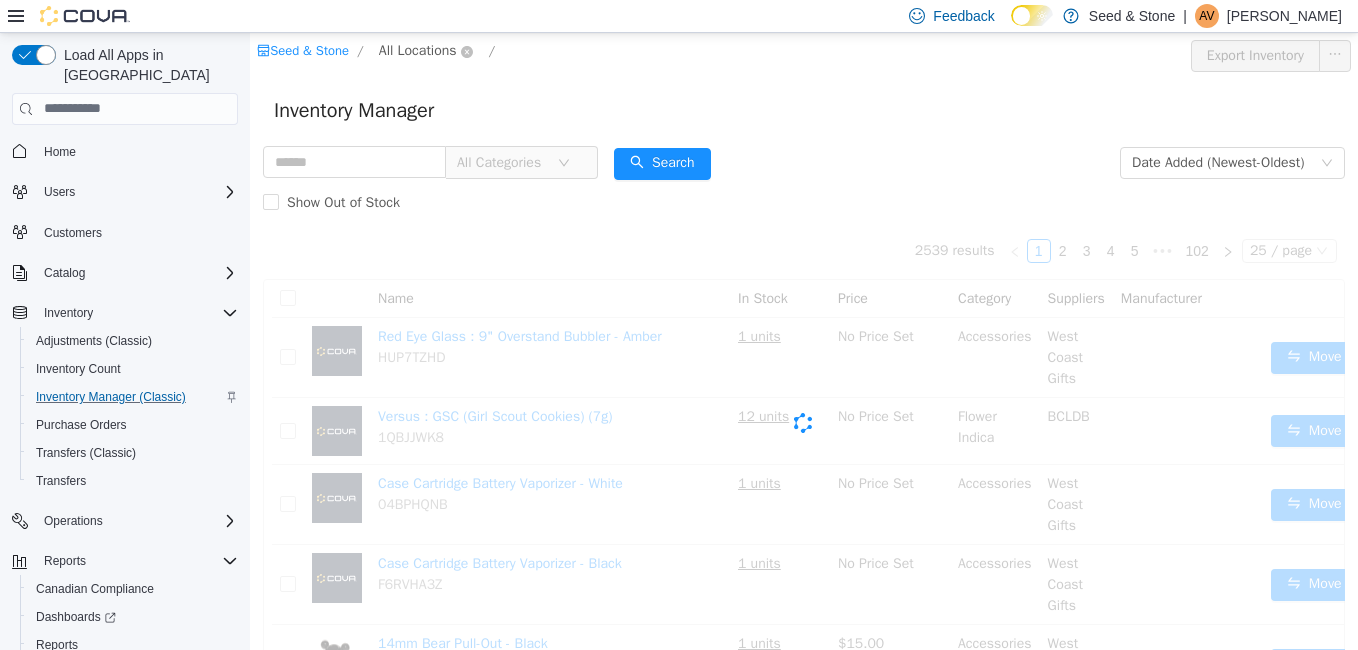 click on "All Locations" at bounding box center (418, 50) 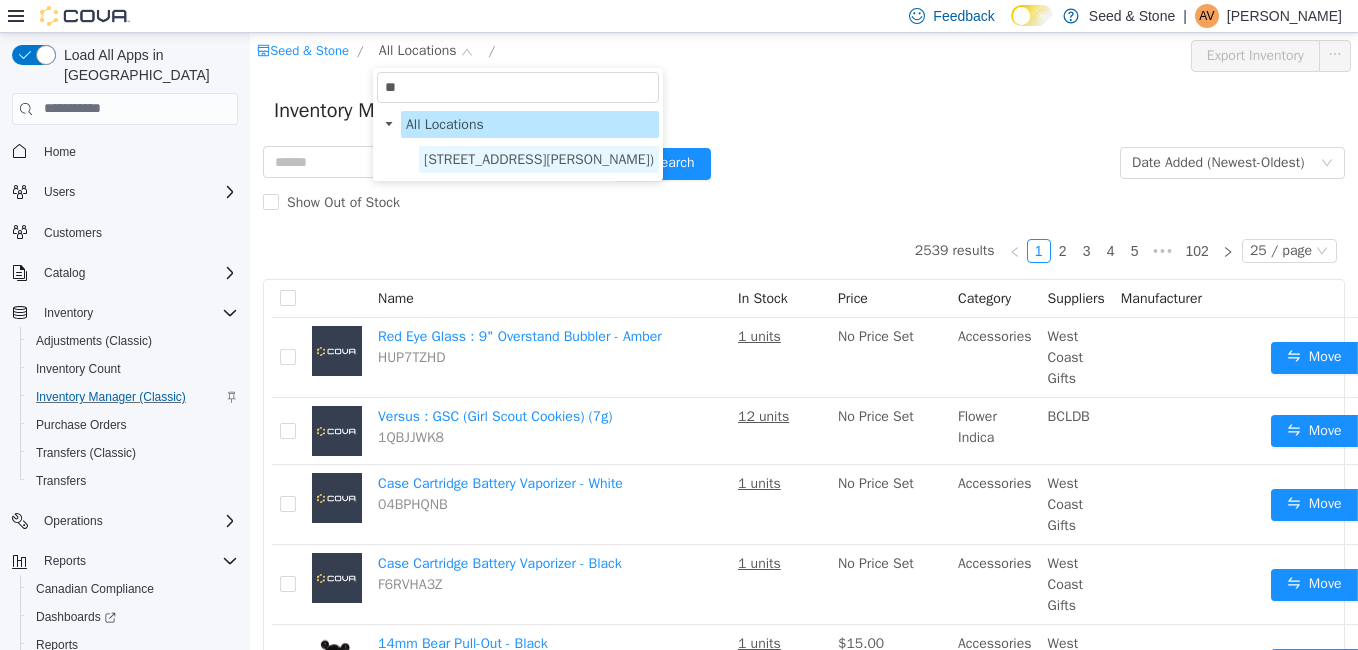 type on "**" 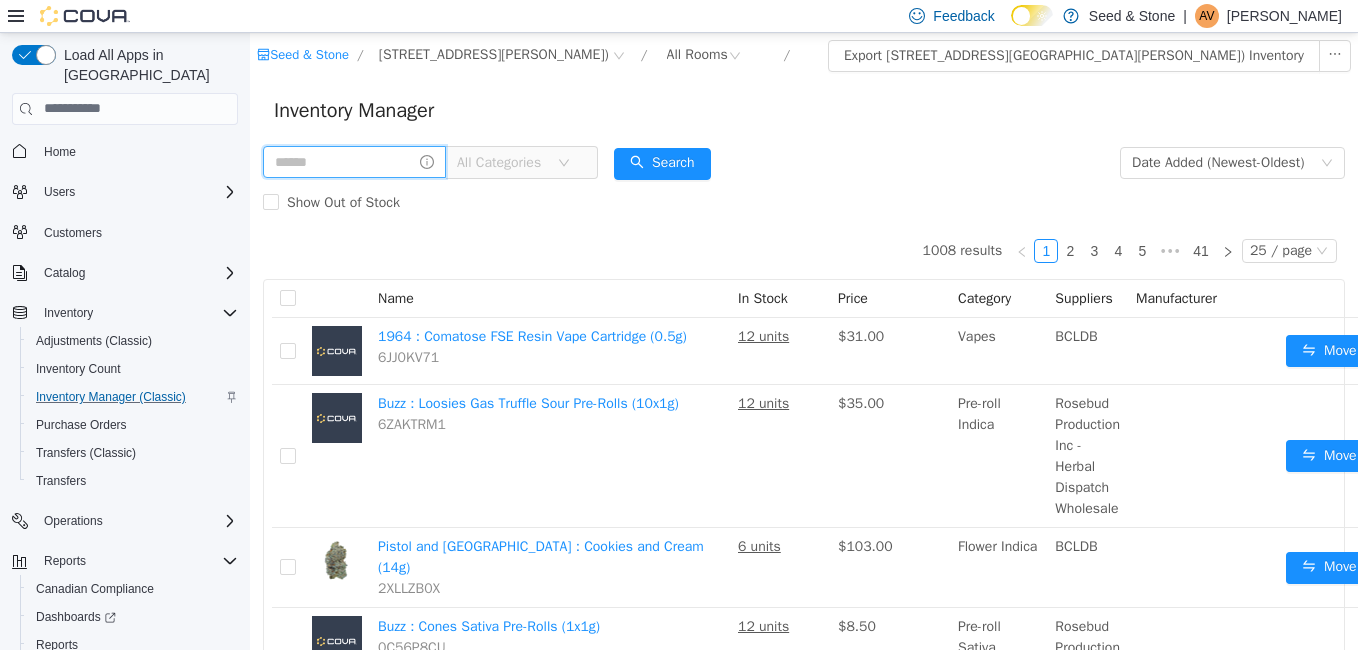 click at bounding box center [354, 161] 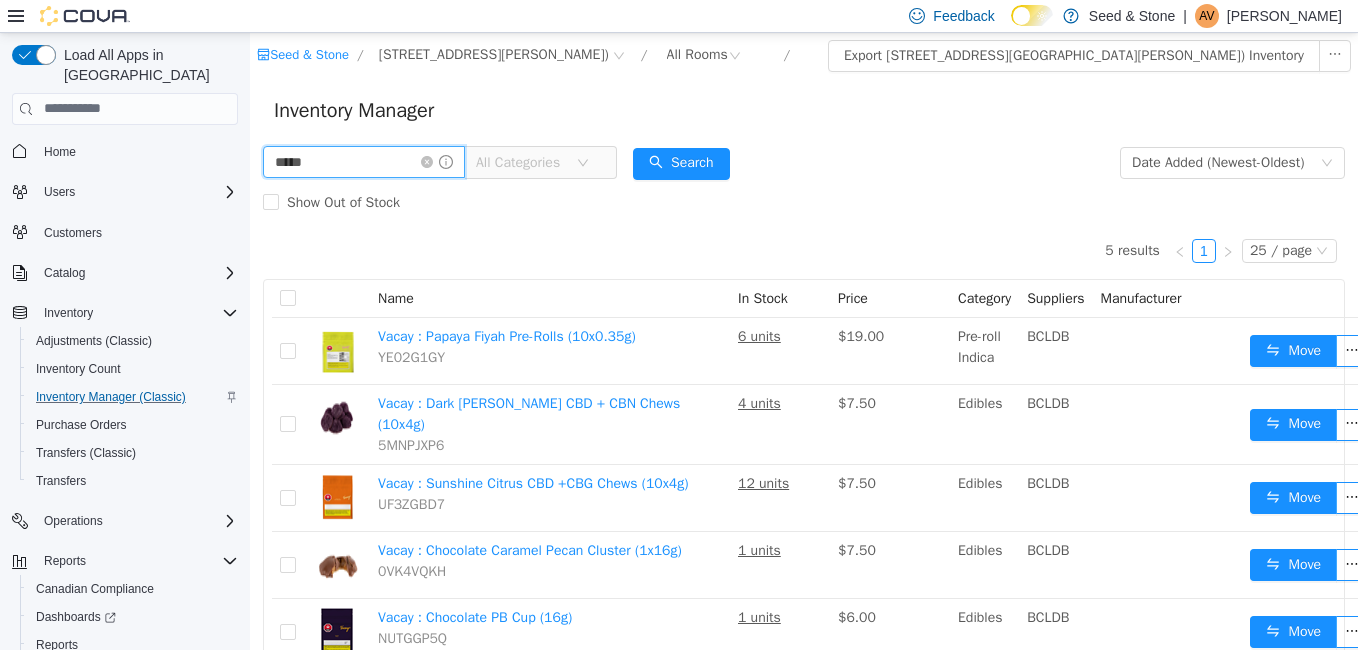 click on "*****" at bounding box center (364, 161) 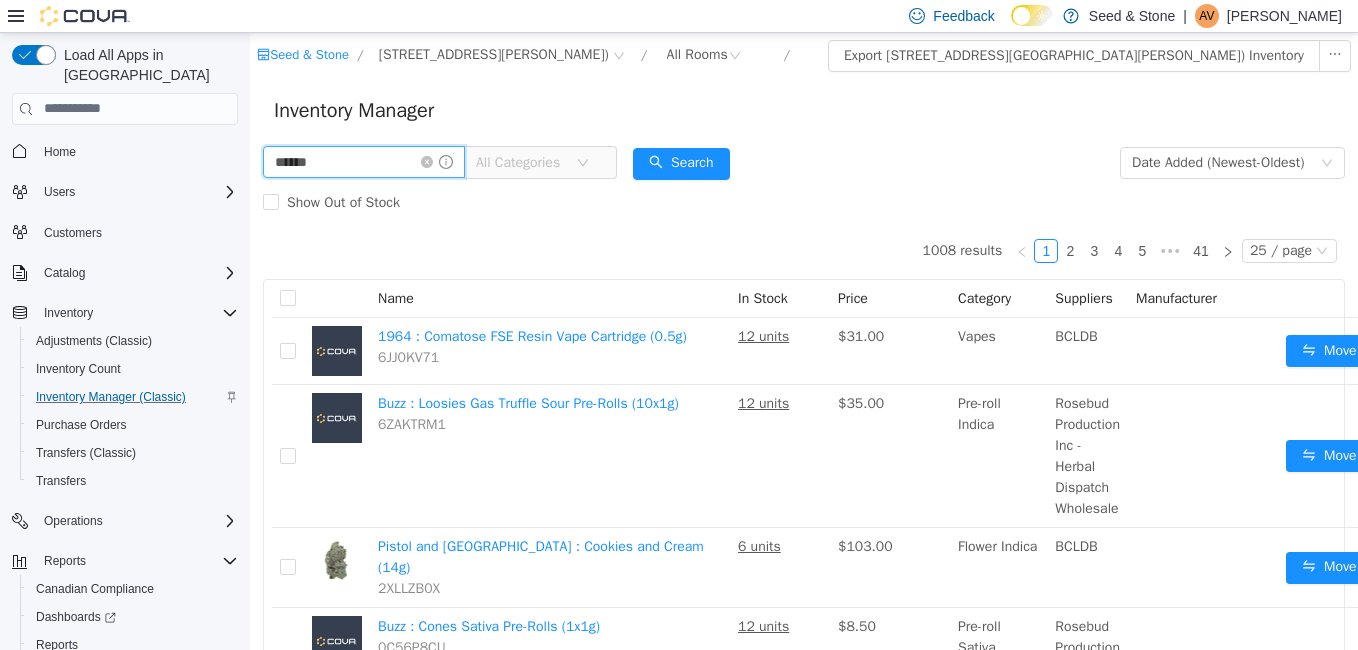 type on "******" 